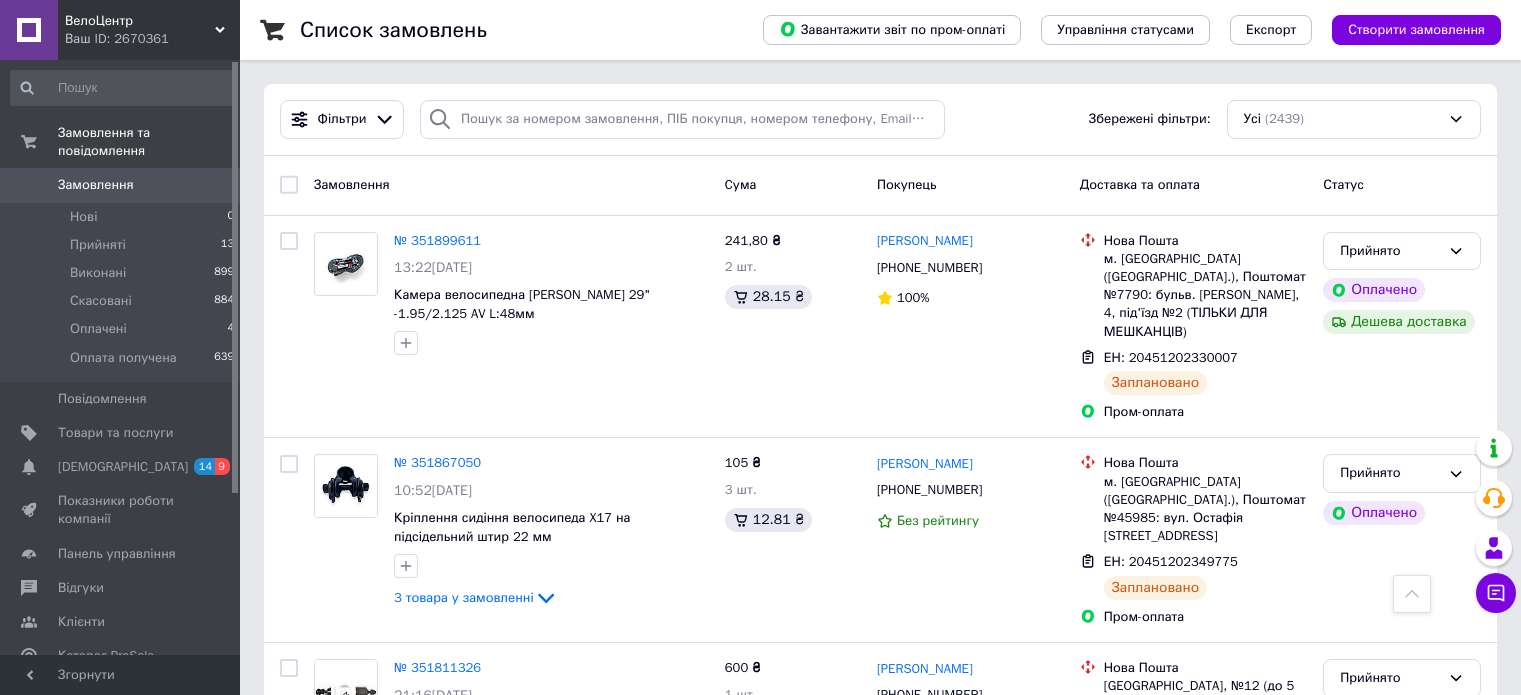 scroll, scrollTop: 500, scrollLeft: 0, axis: vertical 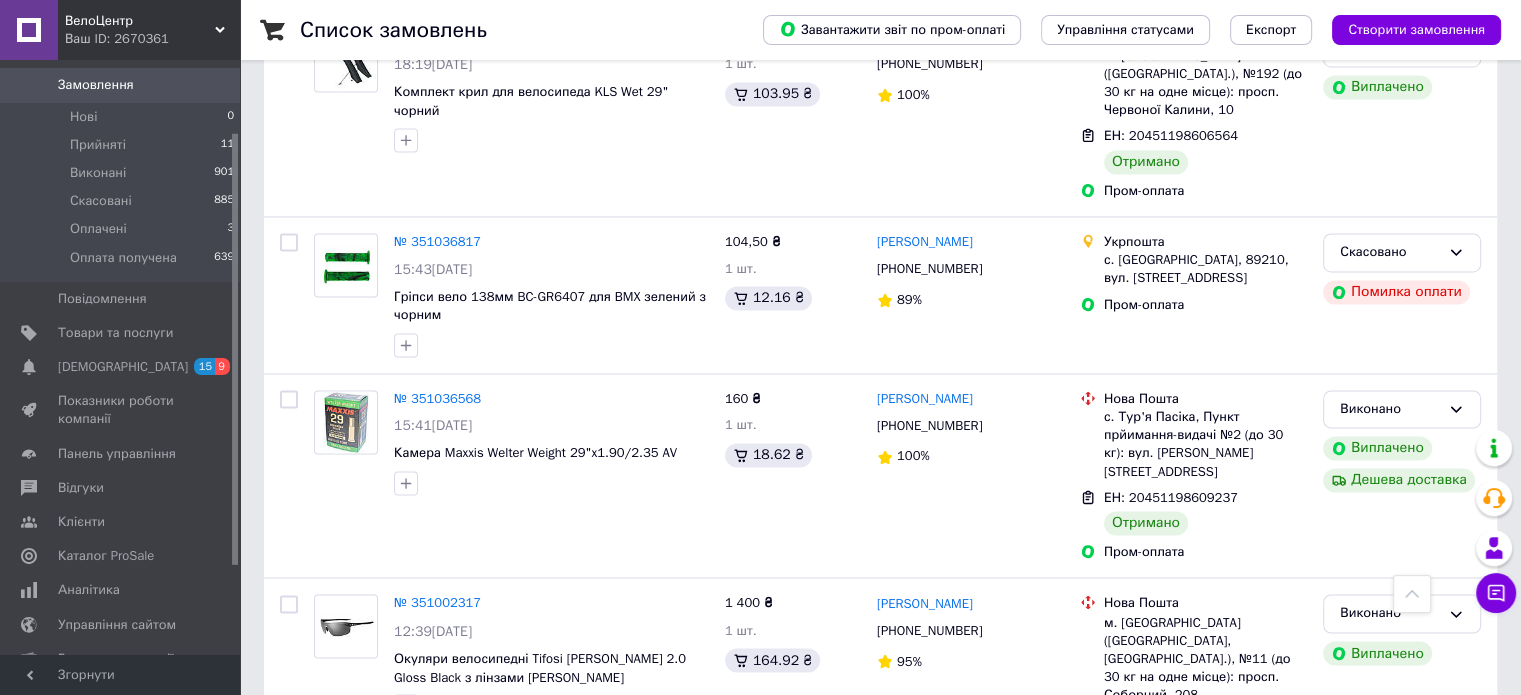 click on "2" at bounding box center [327, 845] 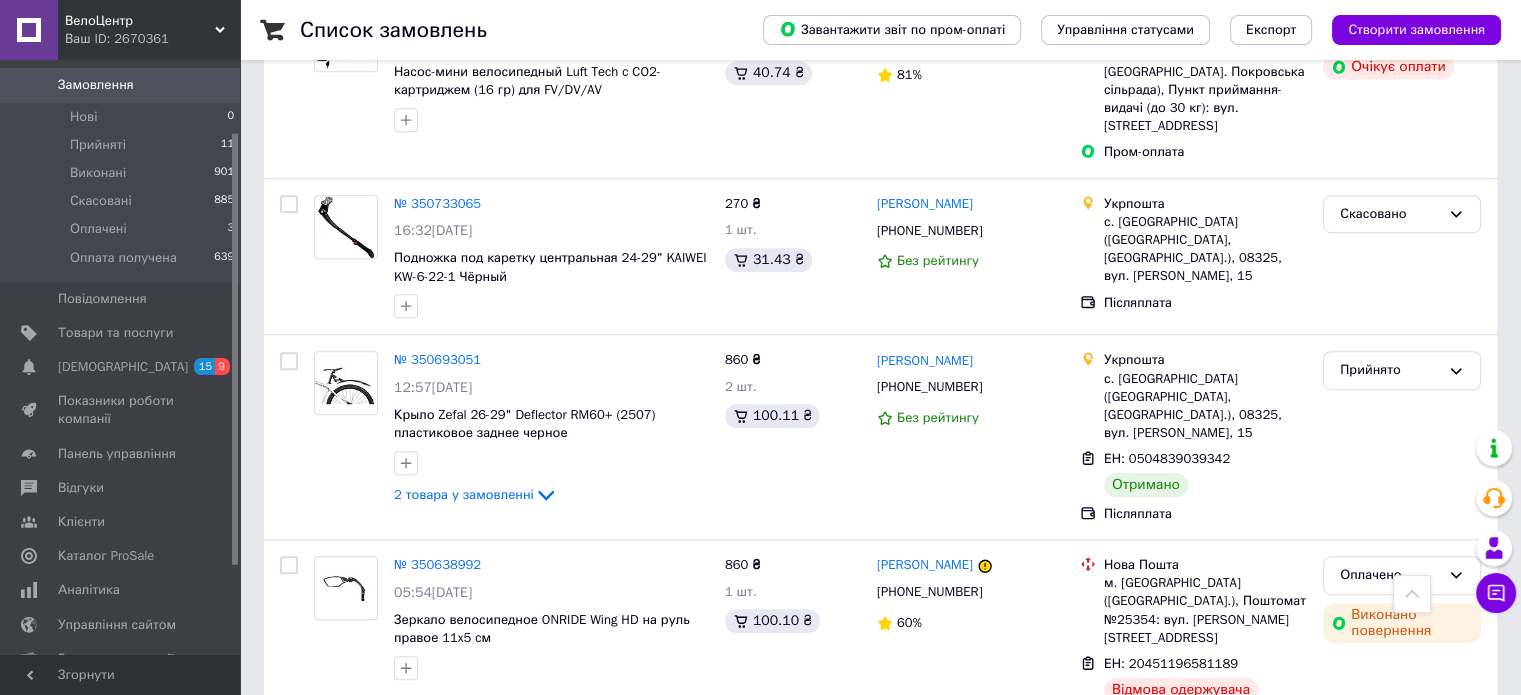 scroll, scrollTop: 1300, scrollLeft: 0, axis: vertical 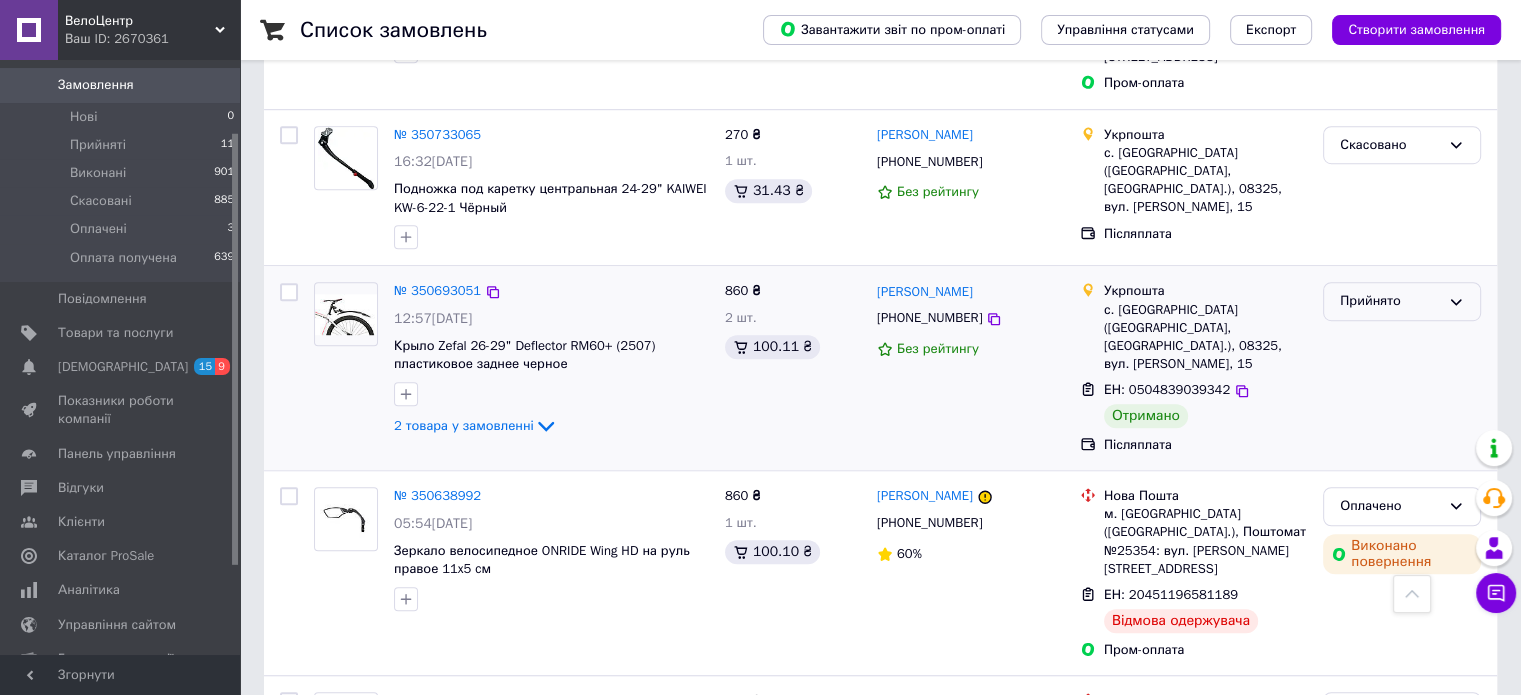 click on "Прийнято" at bounding box center (1390, 301) 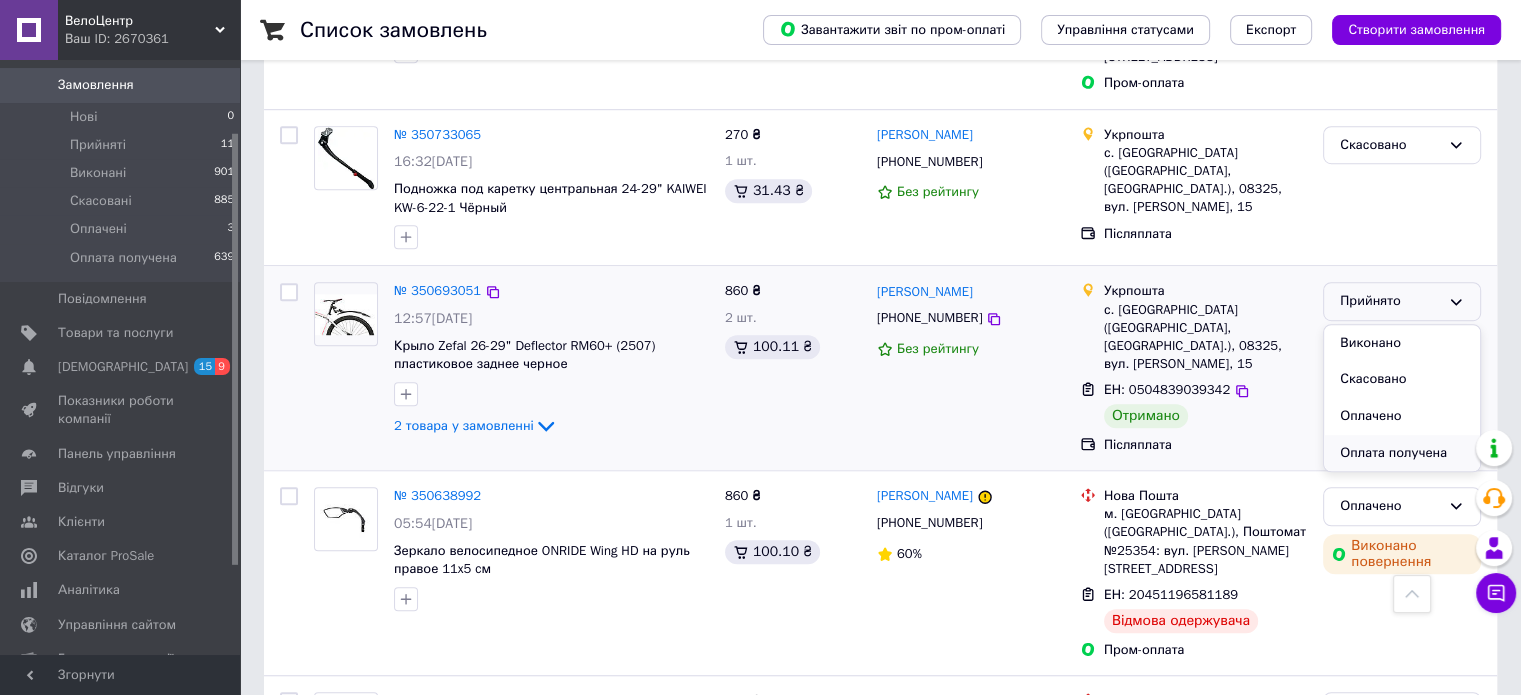 click on "Оплата получена" at bounding box center [1402, 453] 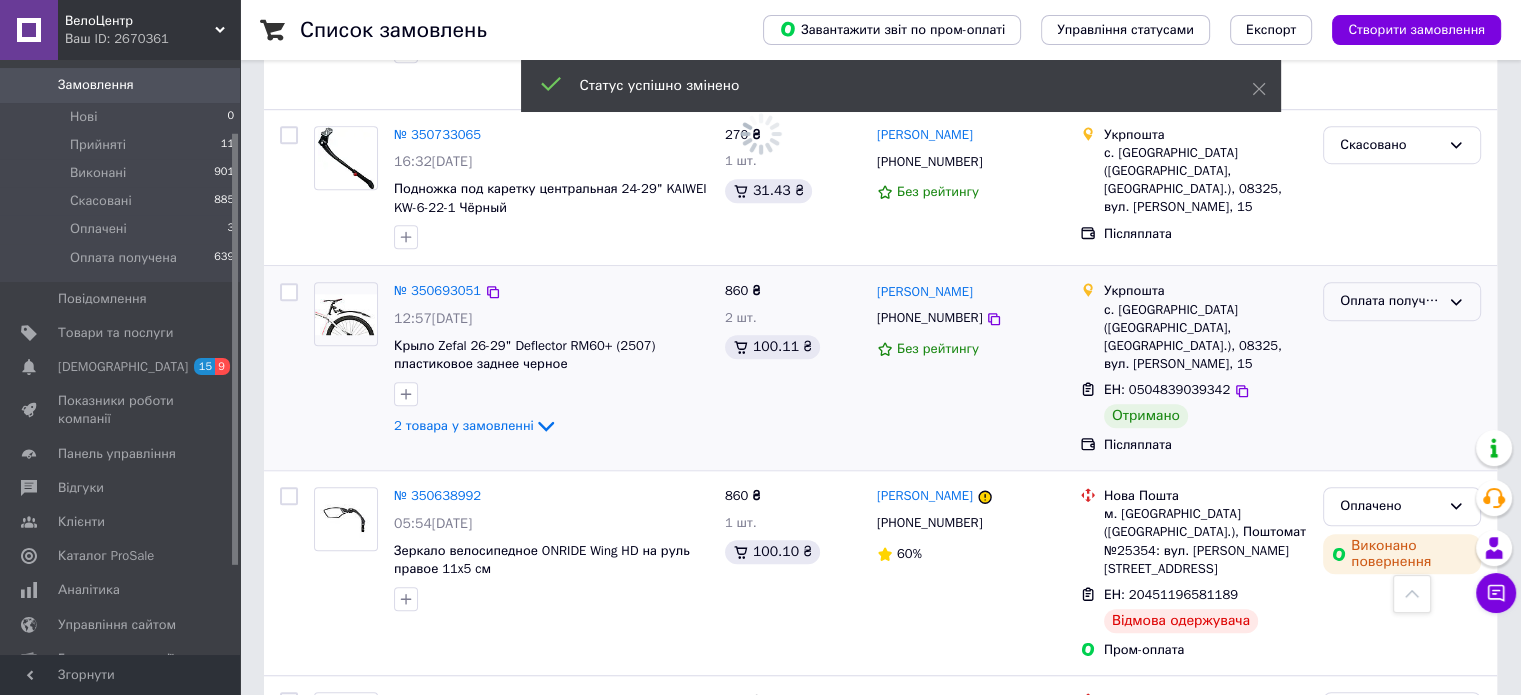 click on "Оплата получена" at bounding box center [1390, 301] 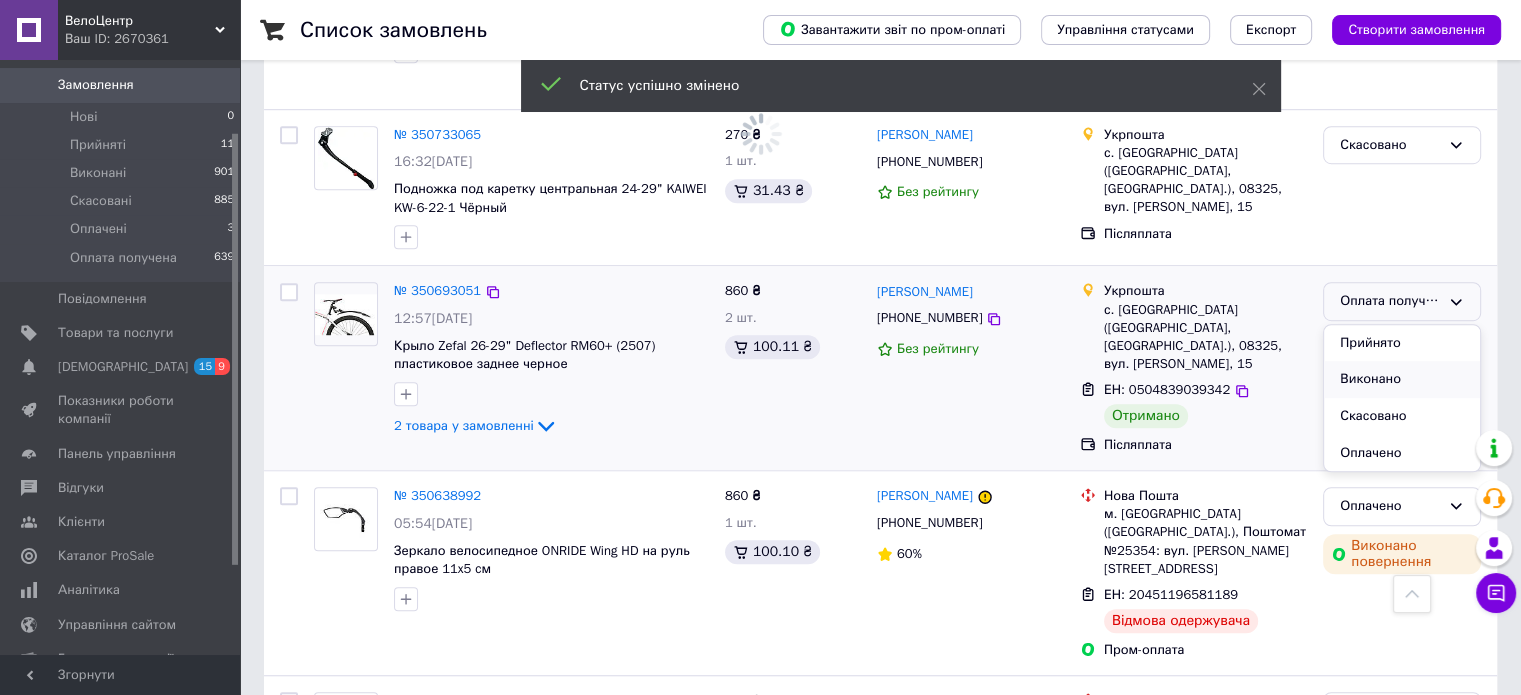 click on "Виконано" at bounding box center (1402, 379) 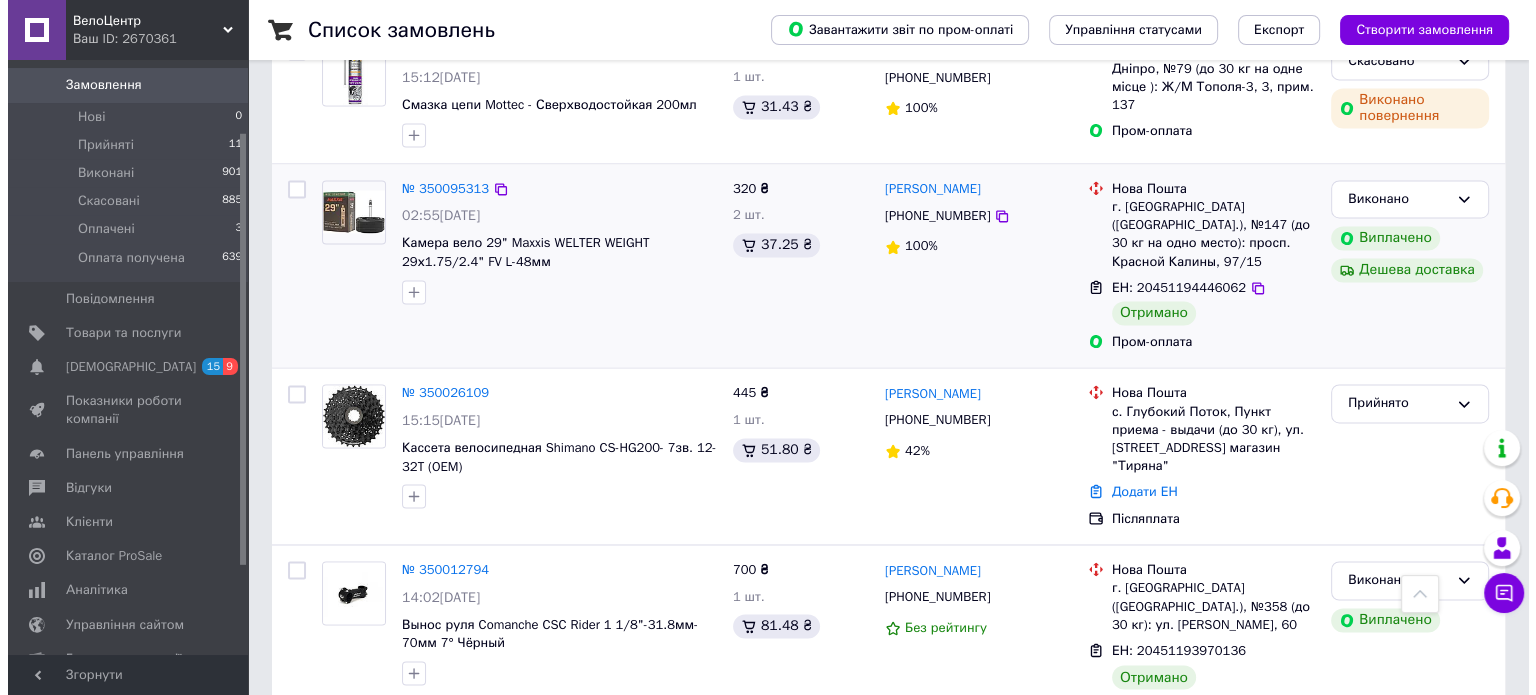 scroll, scrollTop: 3135, scrollLeft: 0, axis: vertical 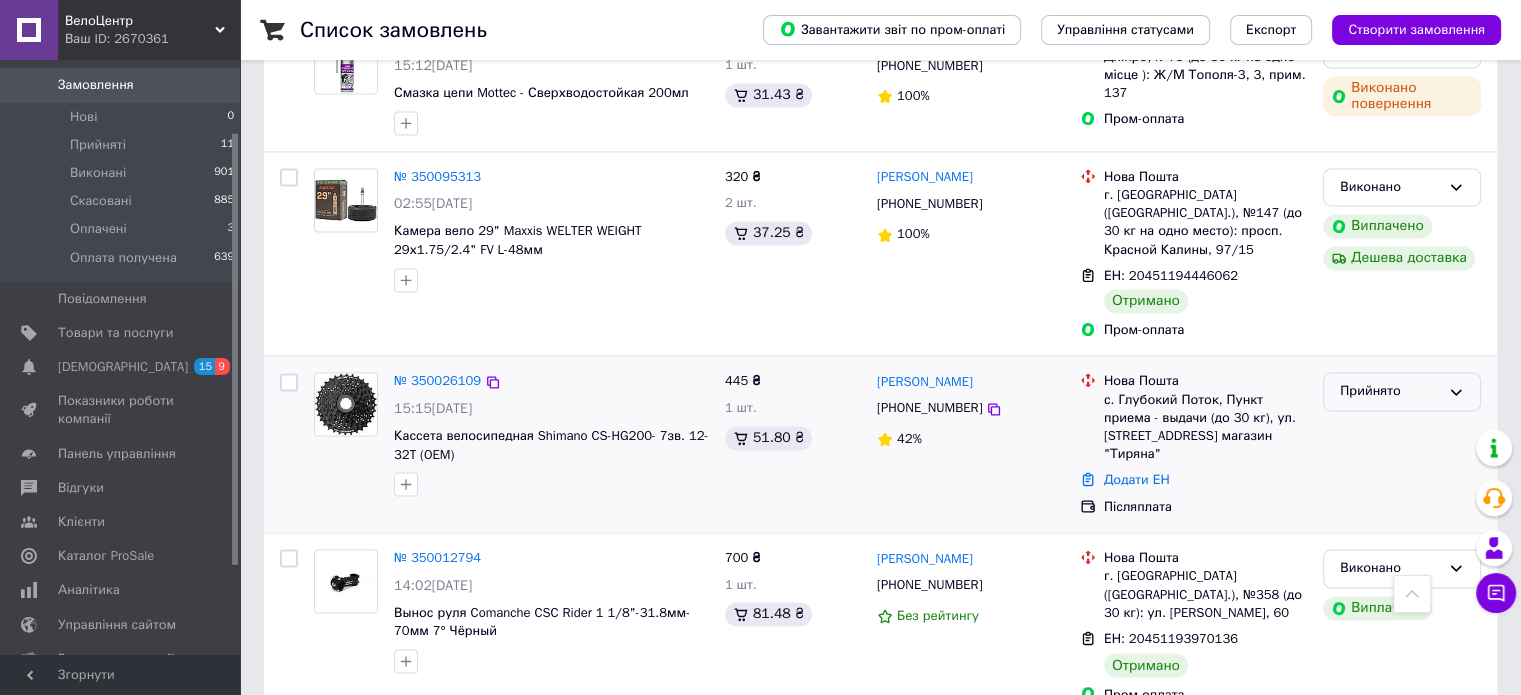 click on "Прийнято" at bounding box center [1390, 391] 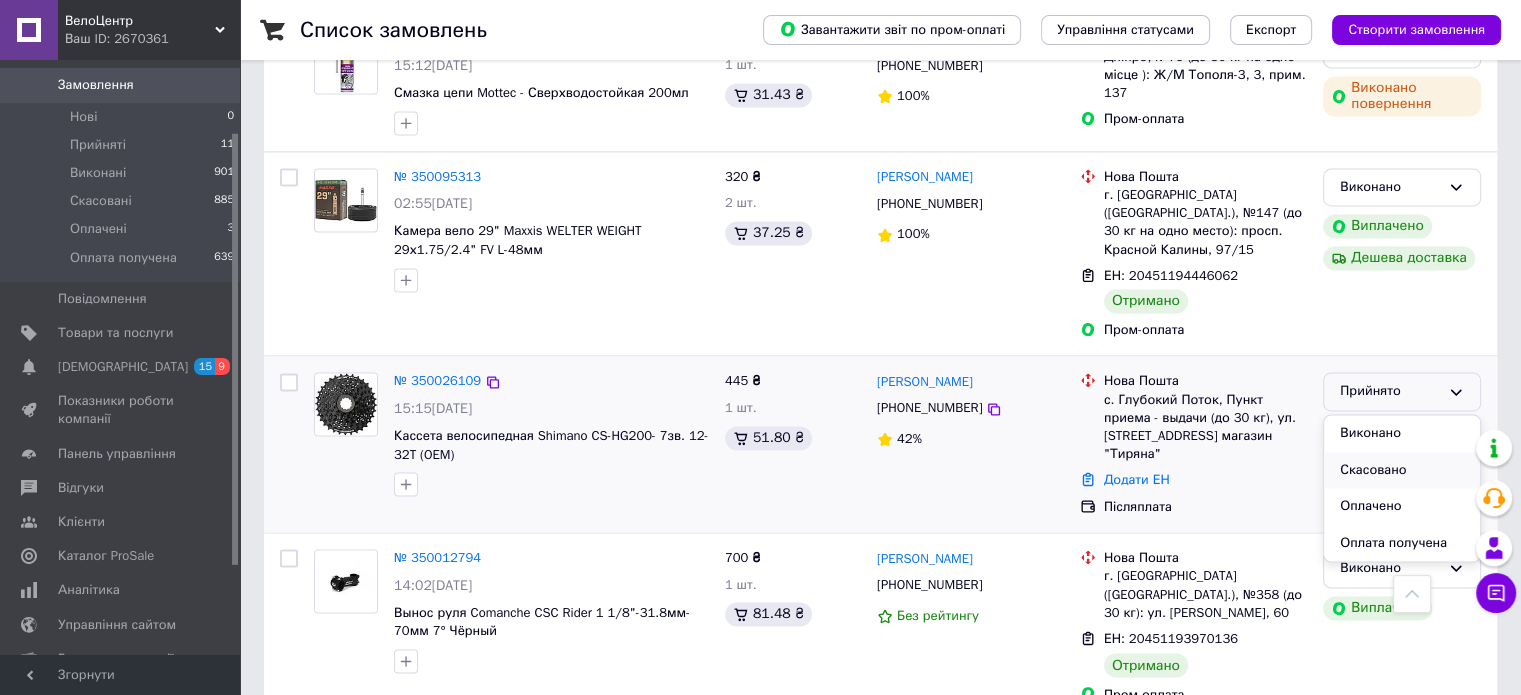 click on "Скасовано" at bounding box center [1402, 470] 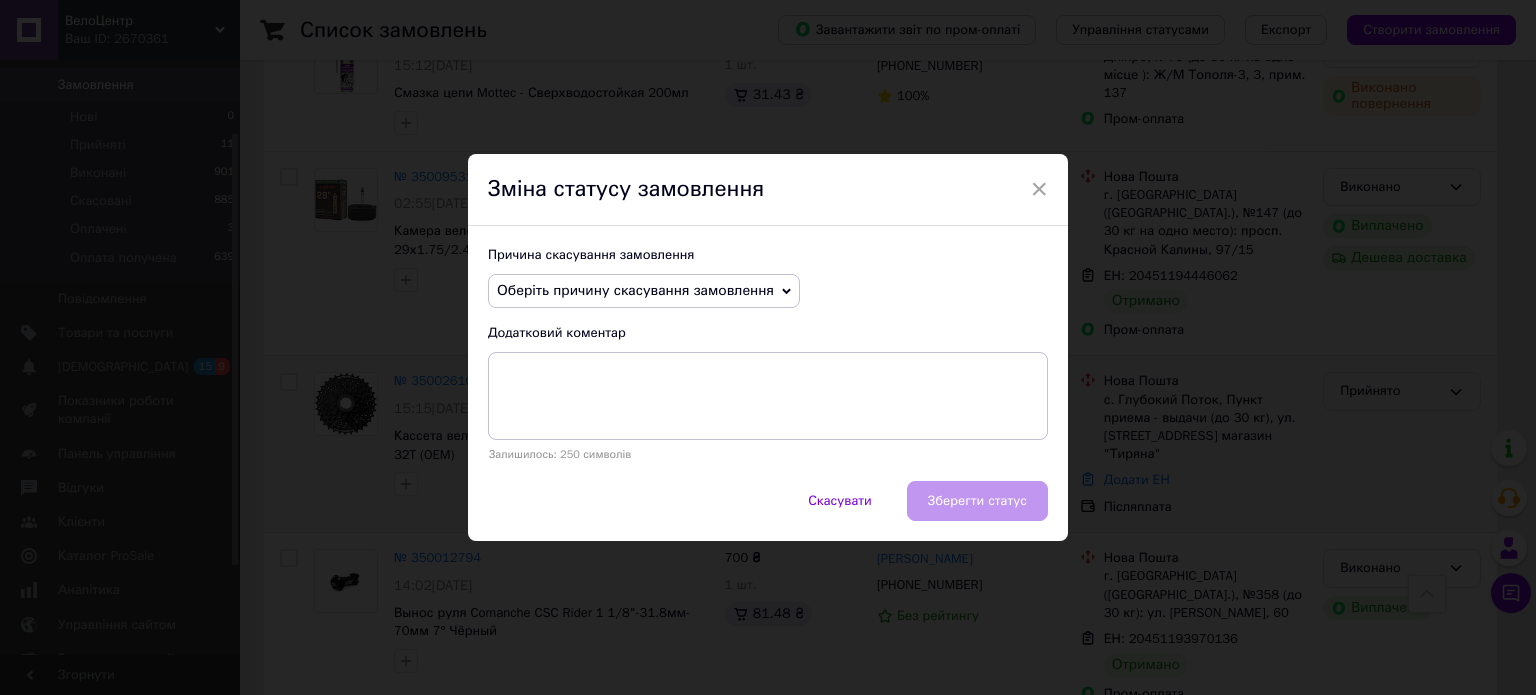 click on "Оберіть причину скасування замовлення" at bounding box center [635, 290] 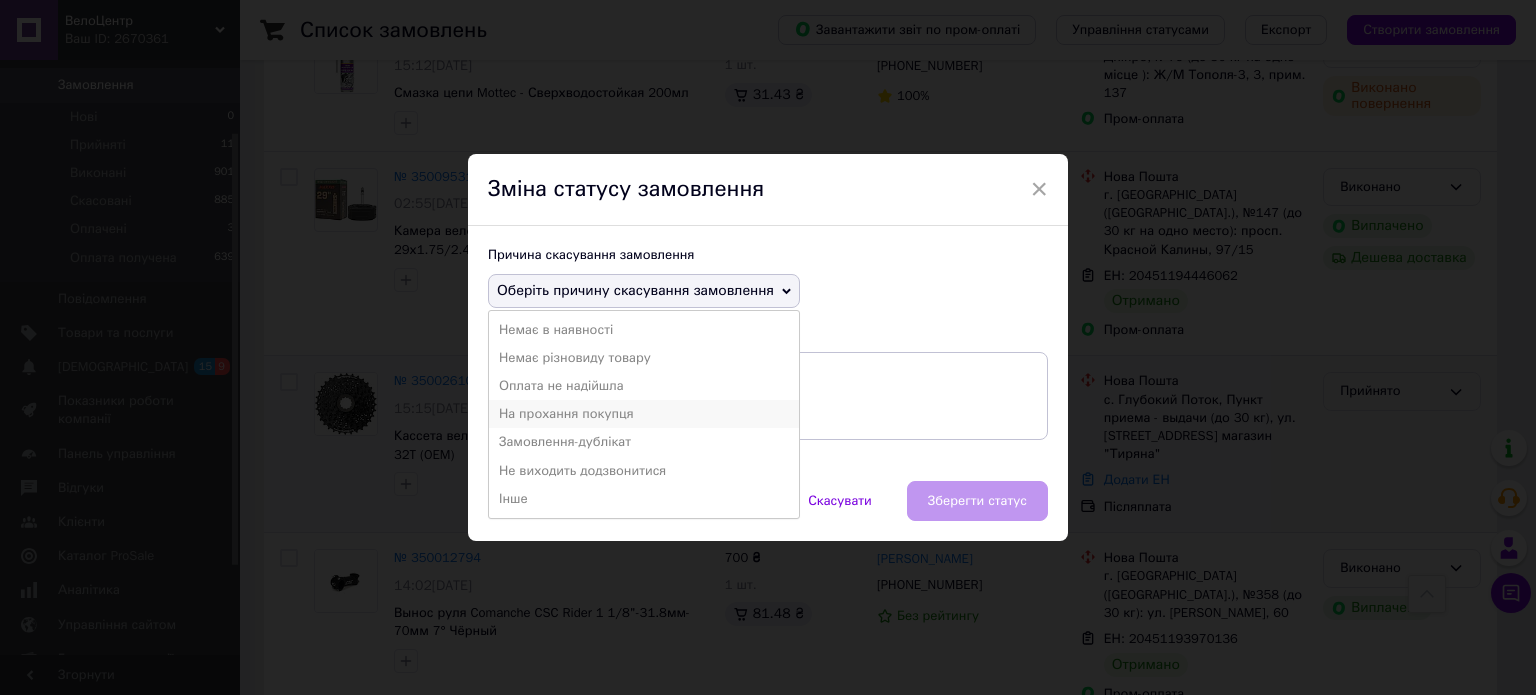click on "На прохання покупця" at bounding box center (644, 414) 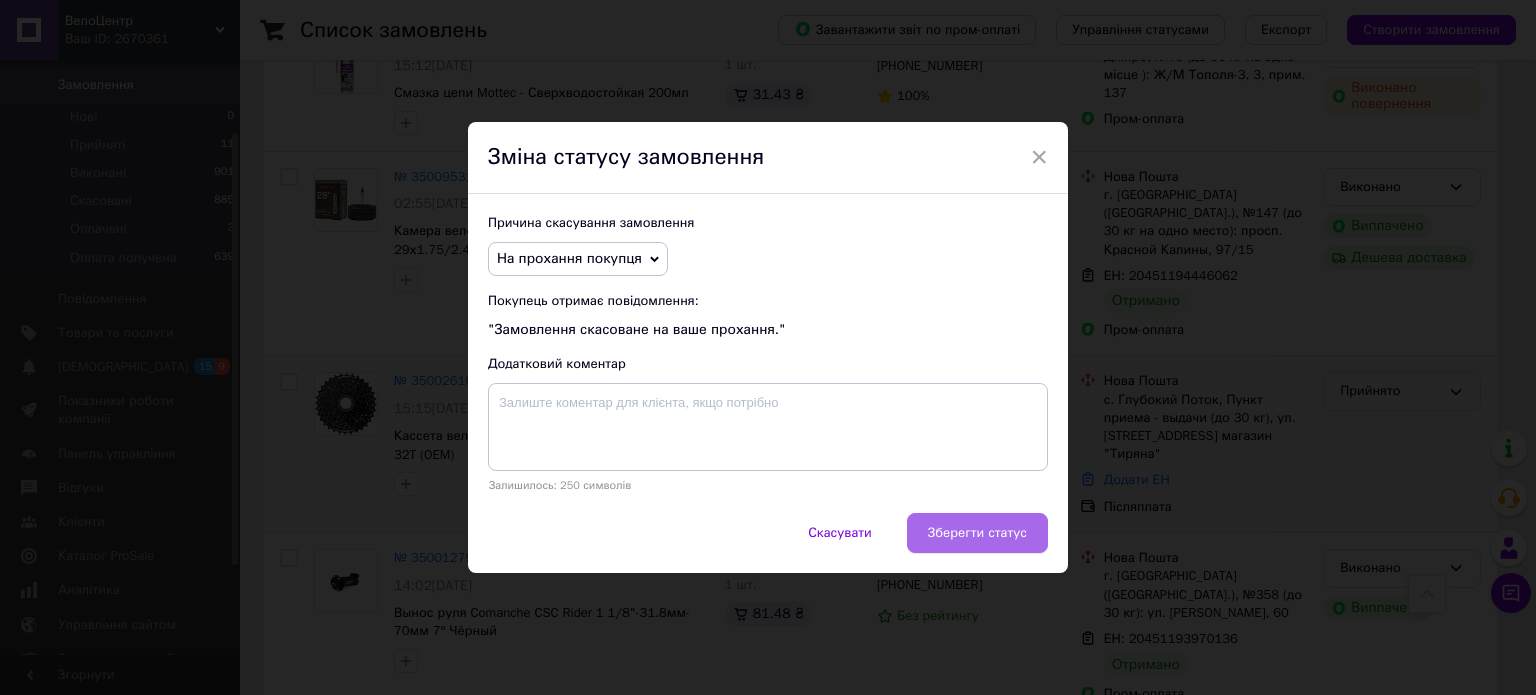 click on "Зберегти статус" at bounding box center (977, 533) 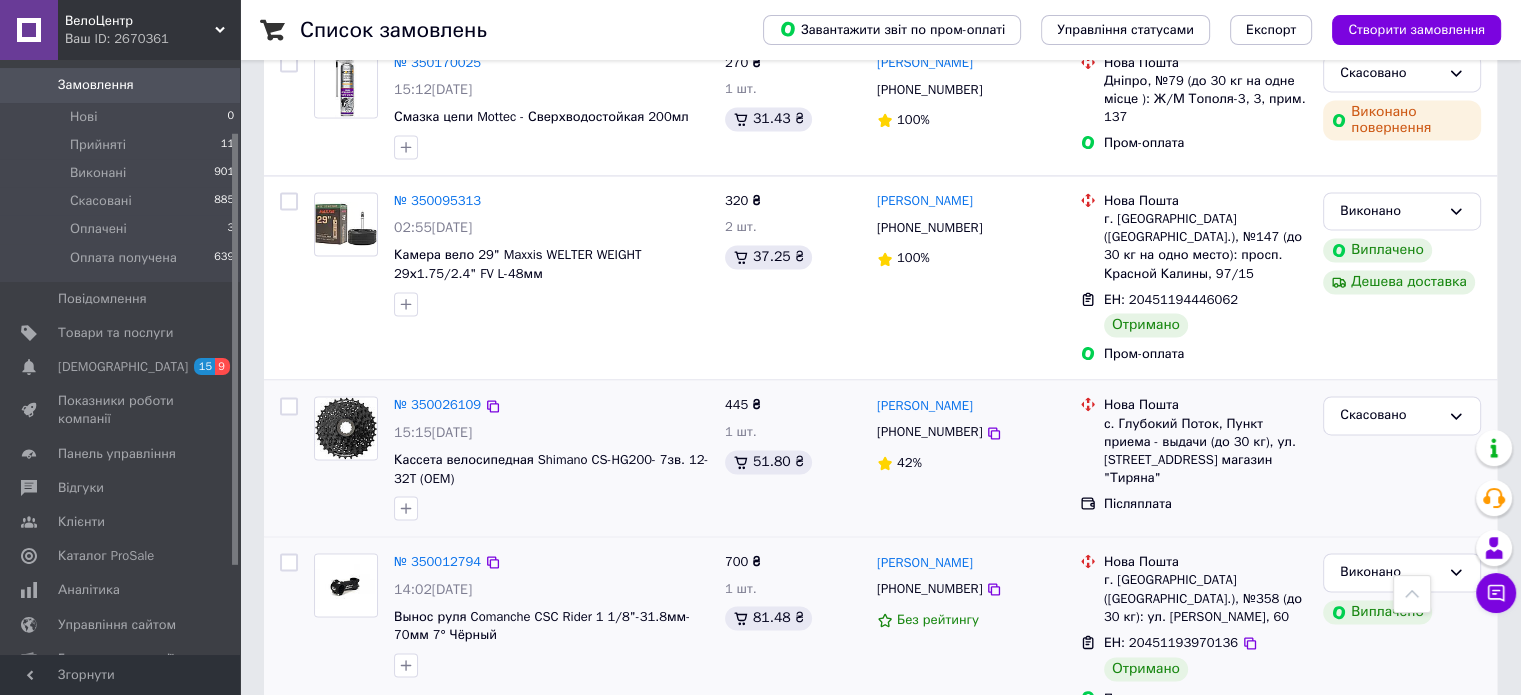 scroll, scrollTop: 3114, scrollLeft: 0, axis: vertical 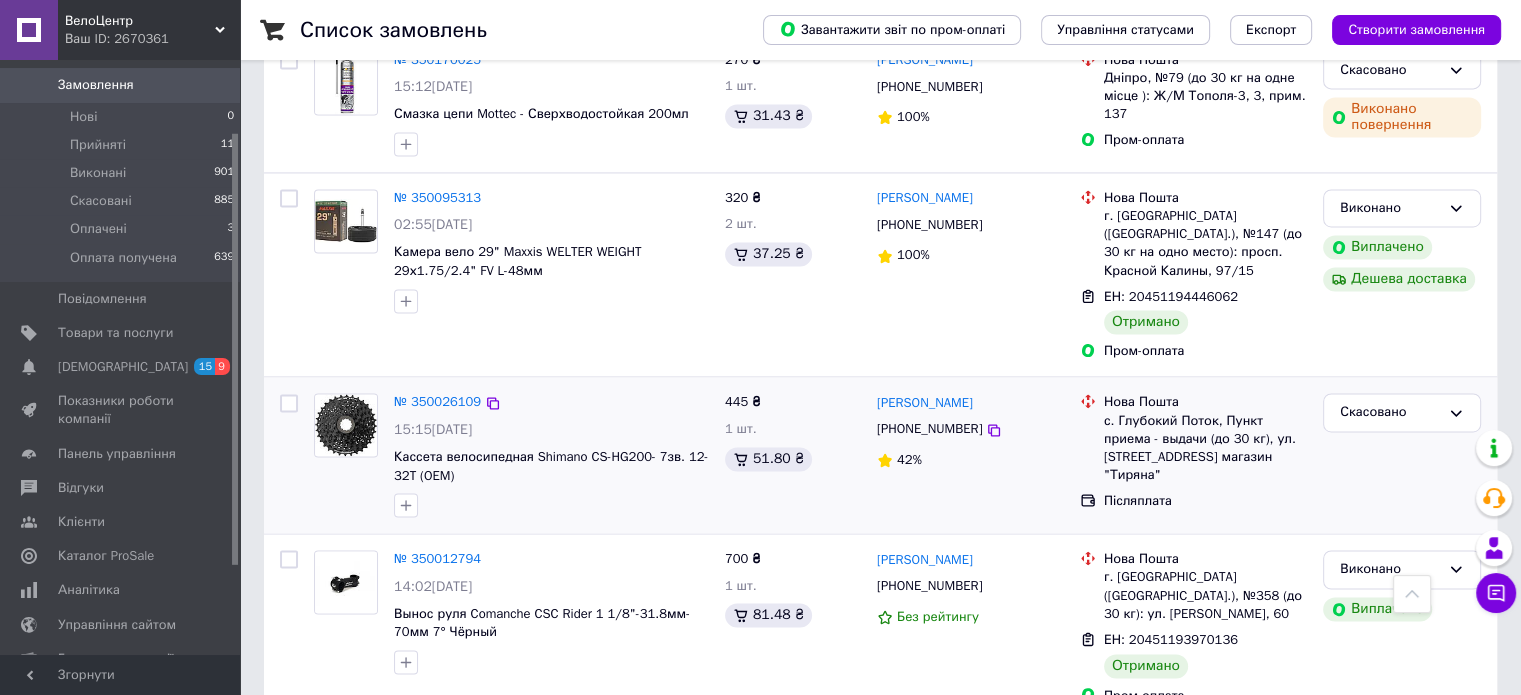 click on "3" at bounding box center (494, 765) 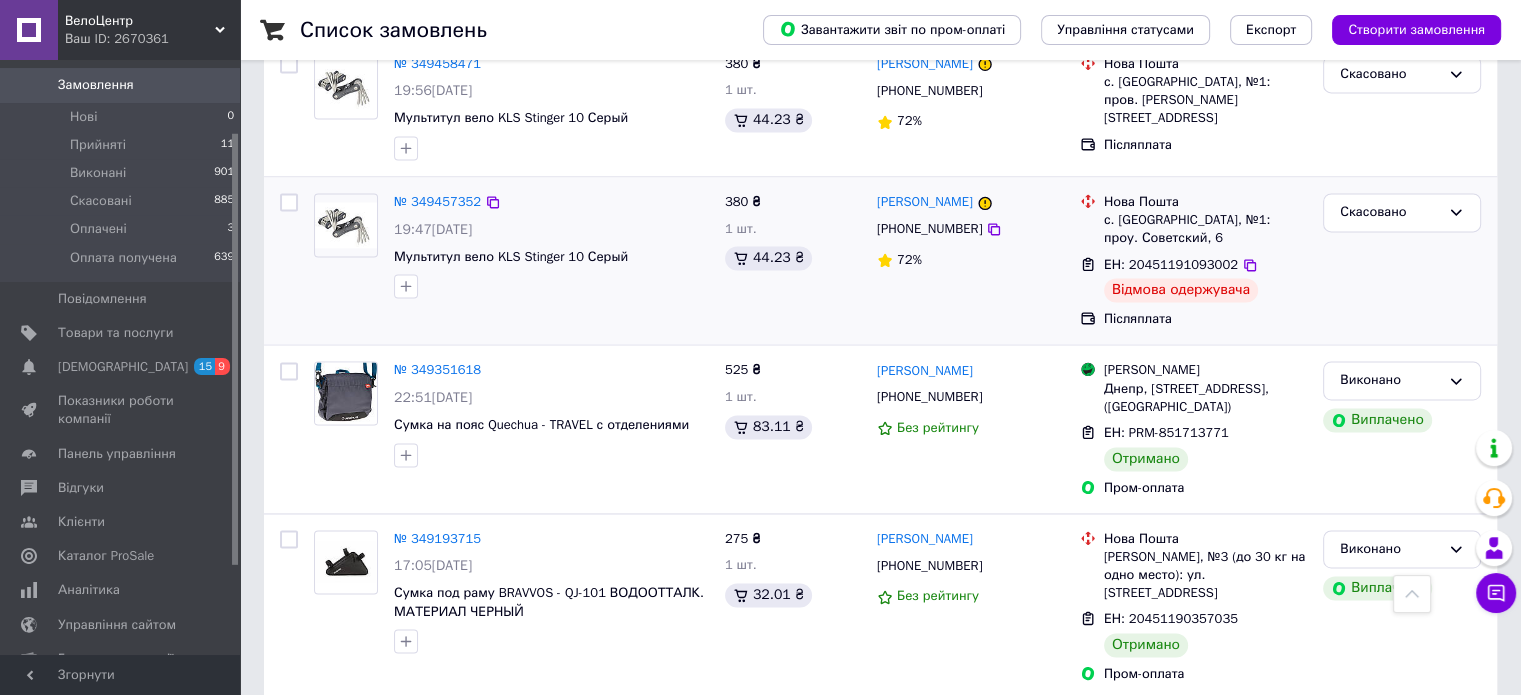scroll, scrollTop: 2952, scrollLeft: 0, axis: vertical 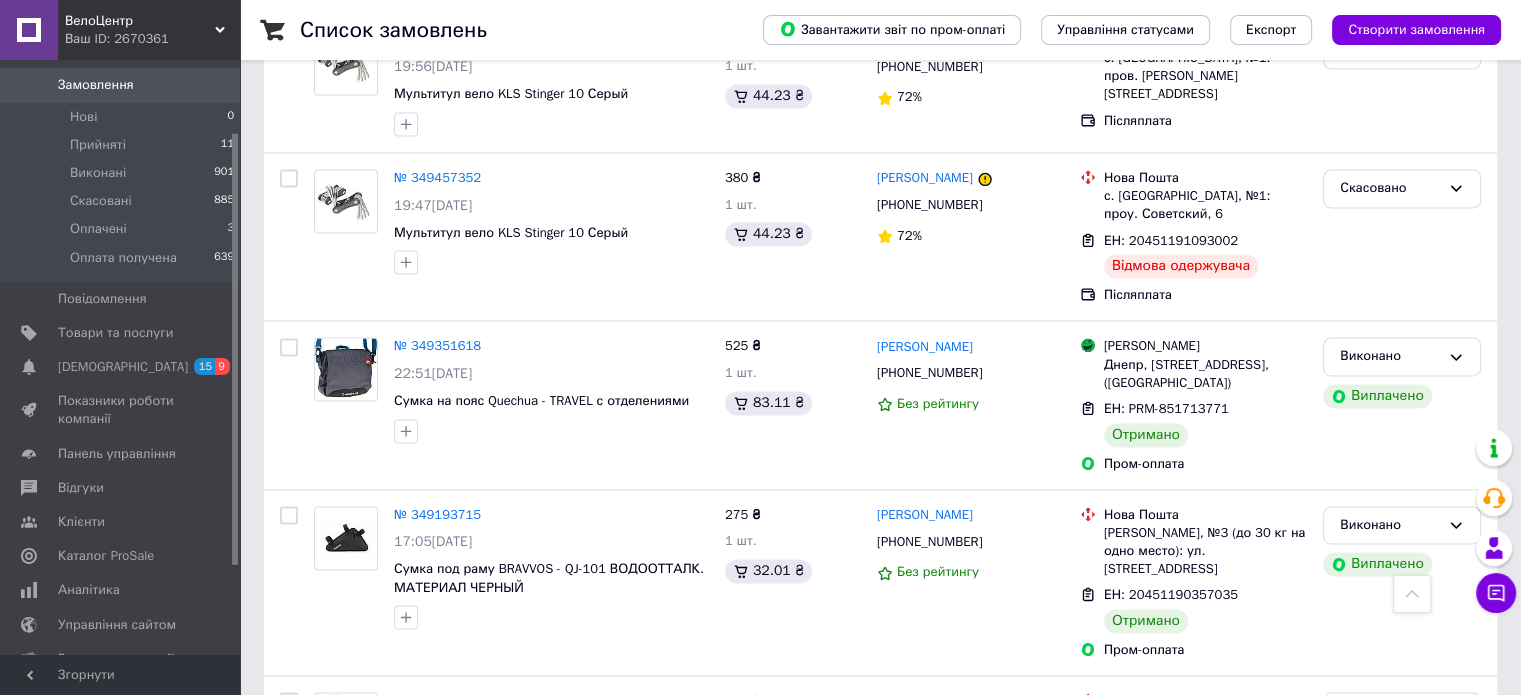 click on "4" at bounding box center (539, 858) 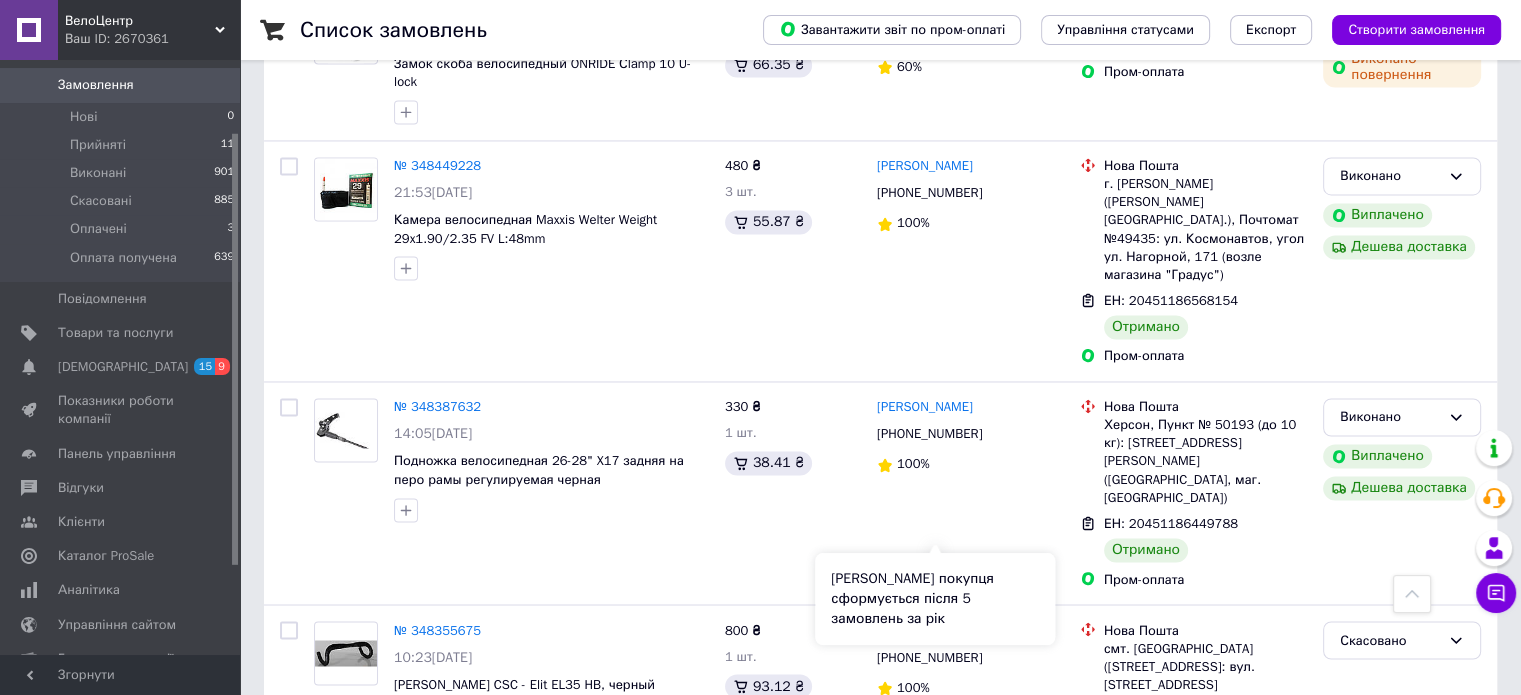 scroll, scrollTop: 3264, scrollLeft: 0, axis: vertical 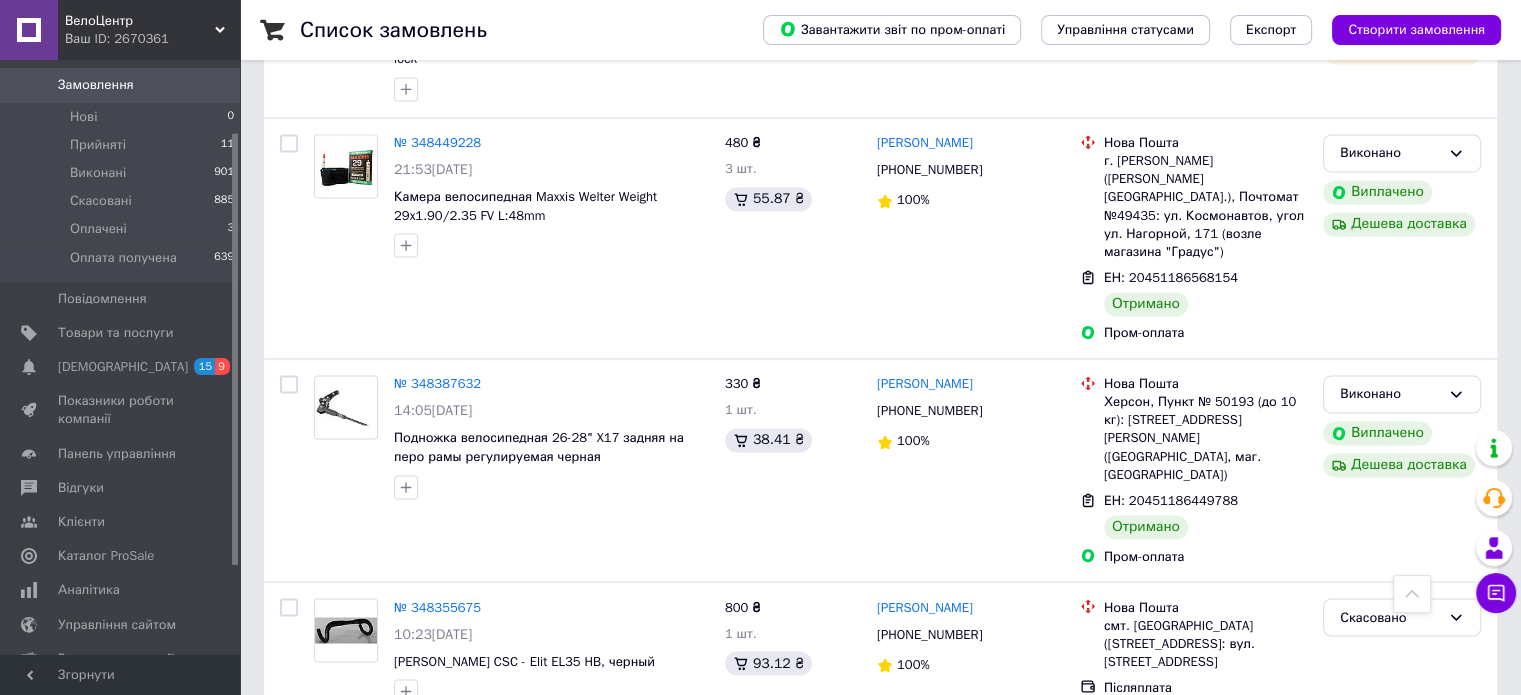 click on "5" at bounding box center [584, 966] 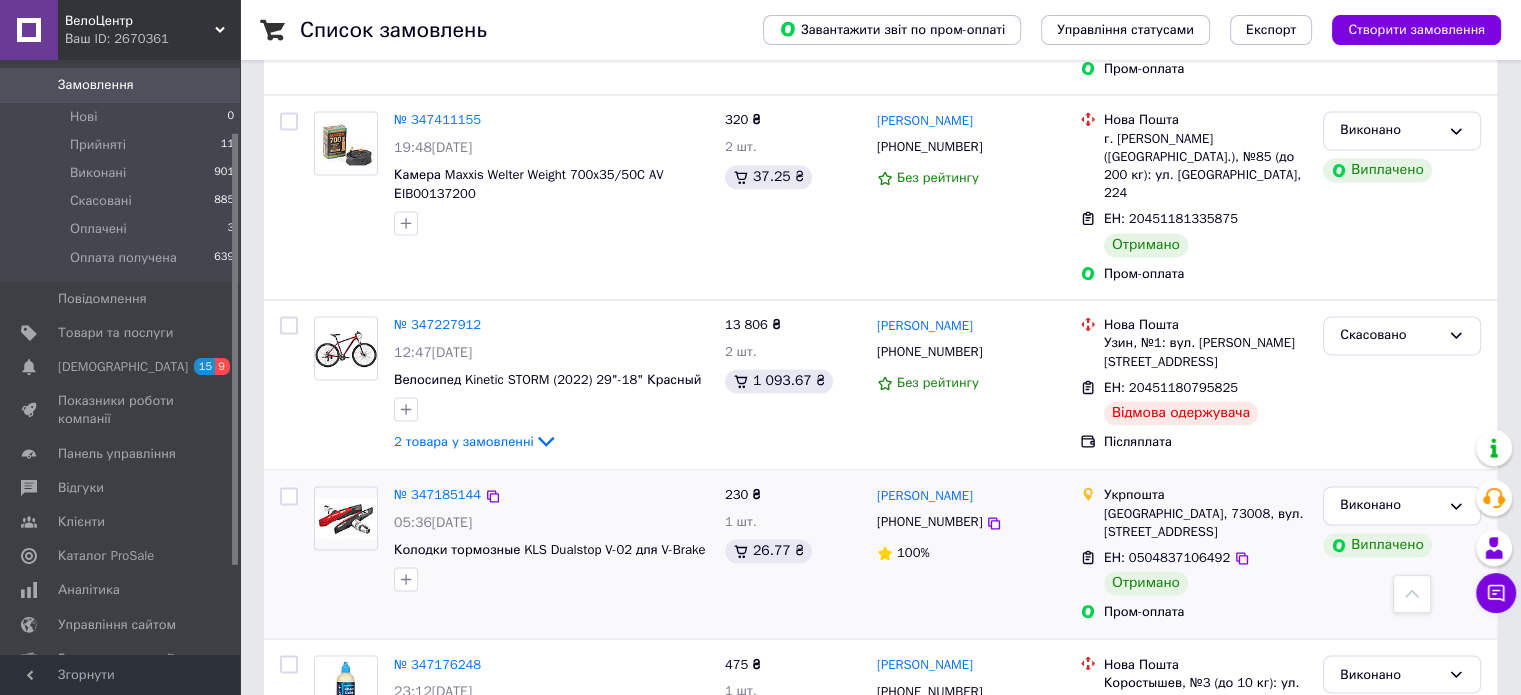 scroll, scrollTop: 3180, scrollLeft: 0, axis: vertical 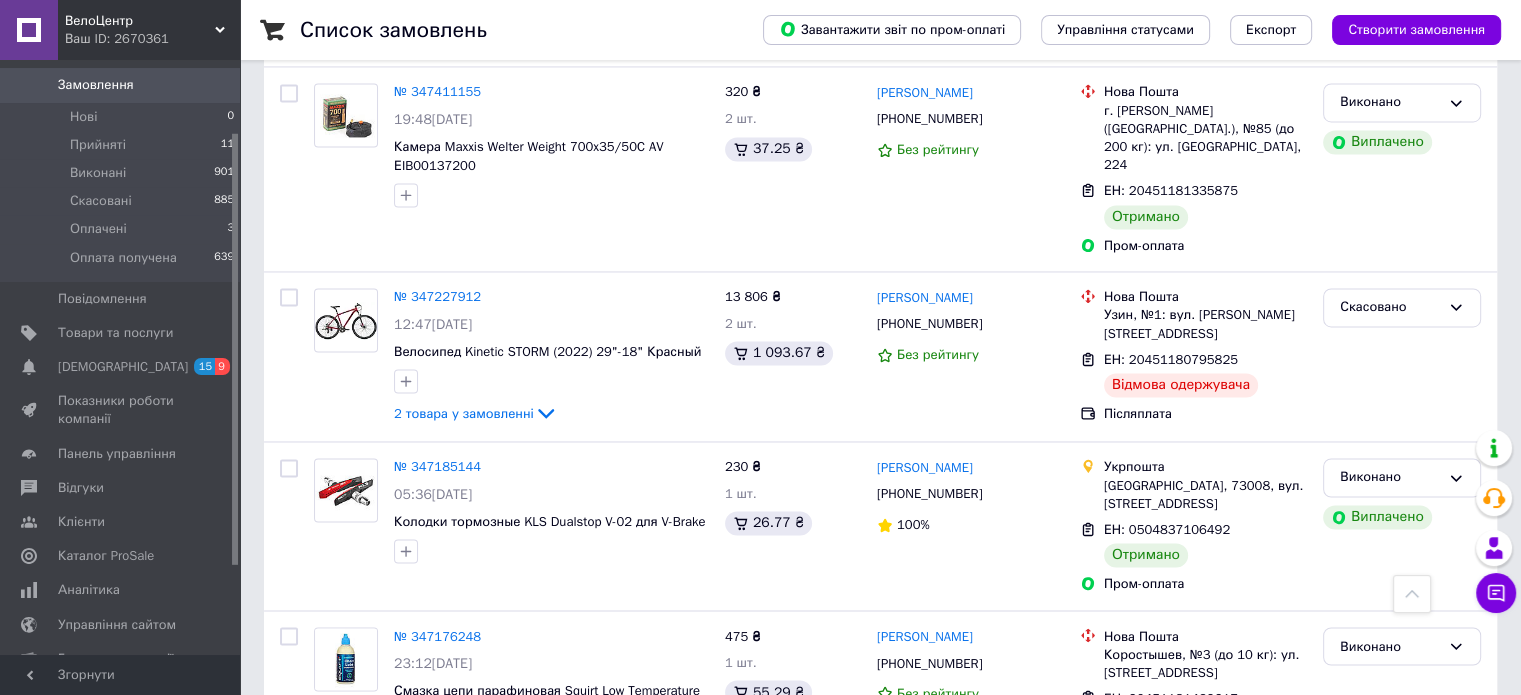 click on "1" at bounding box center (405, 839) 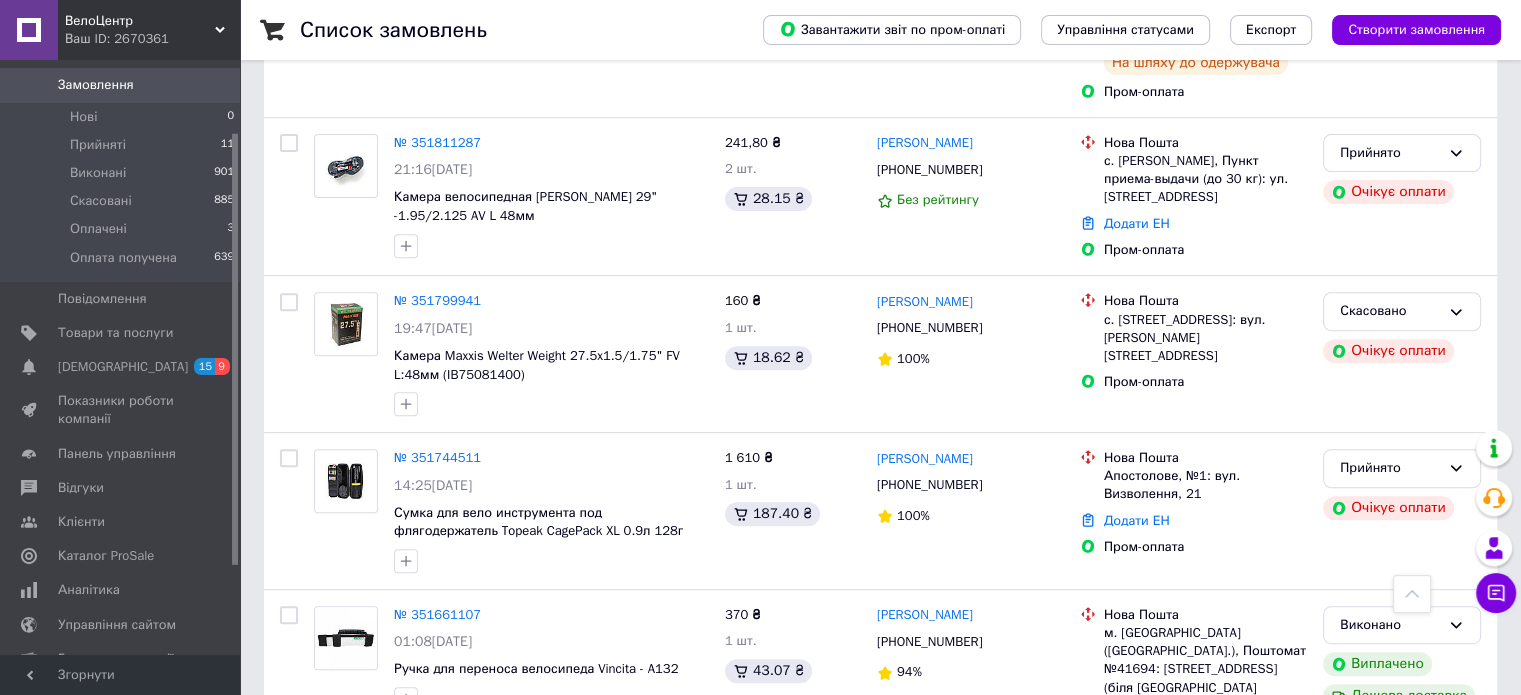 scroll, scrollTop: 0, scrollLeft: 0, axis: both 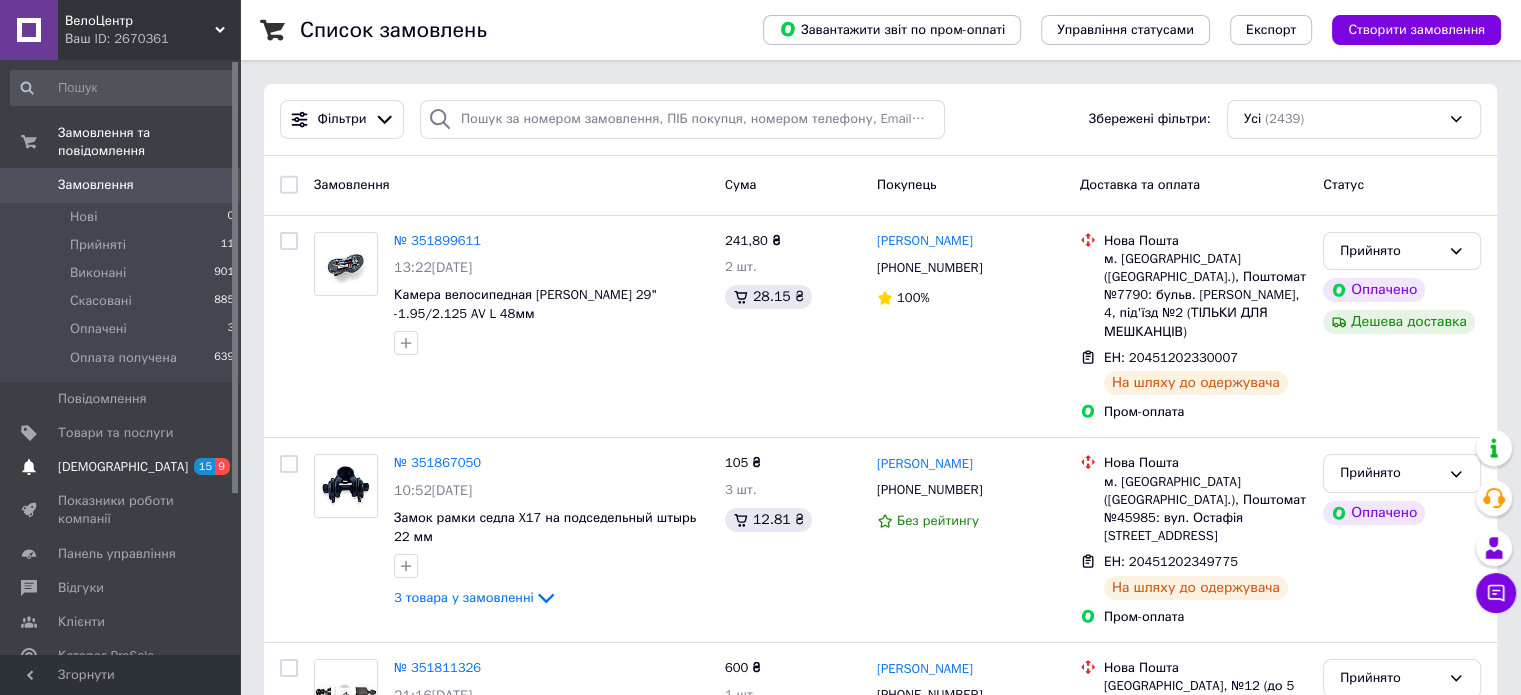 click on "[DEMOGRAPHIC_DATA]" at bounding box center [123, 467] 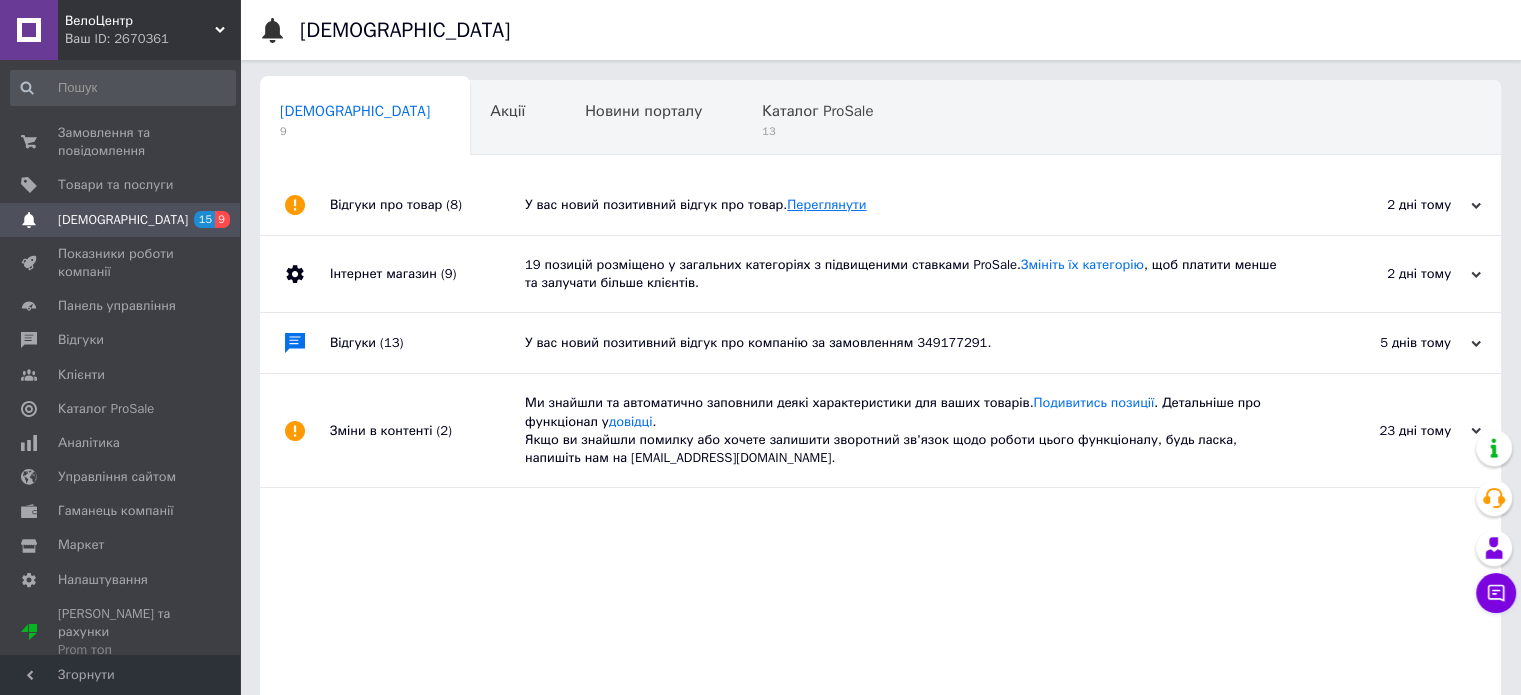click on "Переглянути" at bounding box center [826, 204] 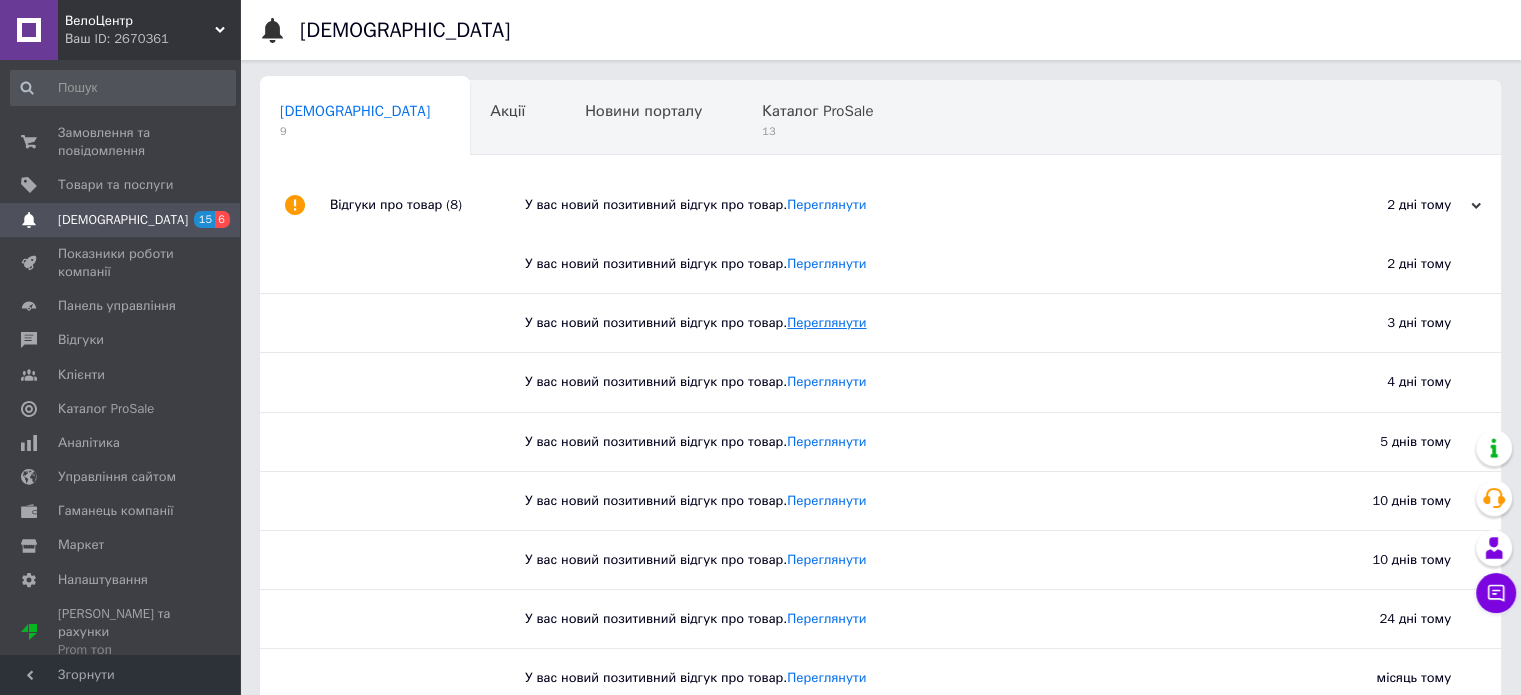 click on "Переглянути" at bounding box center [826, 322] 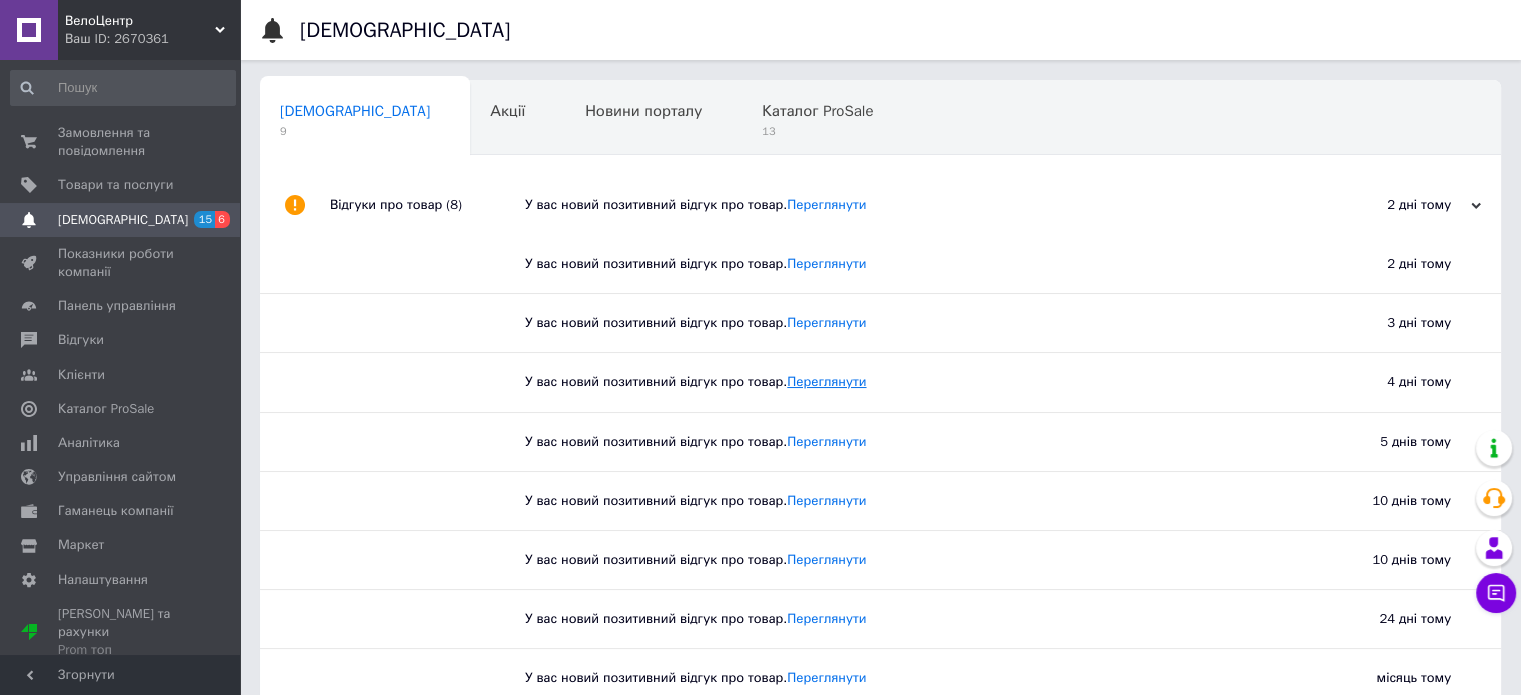 click on "Переглянути" at bounding box center (826, 381) 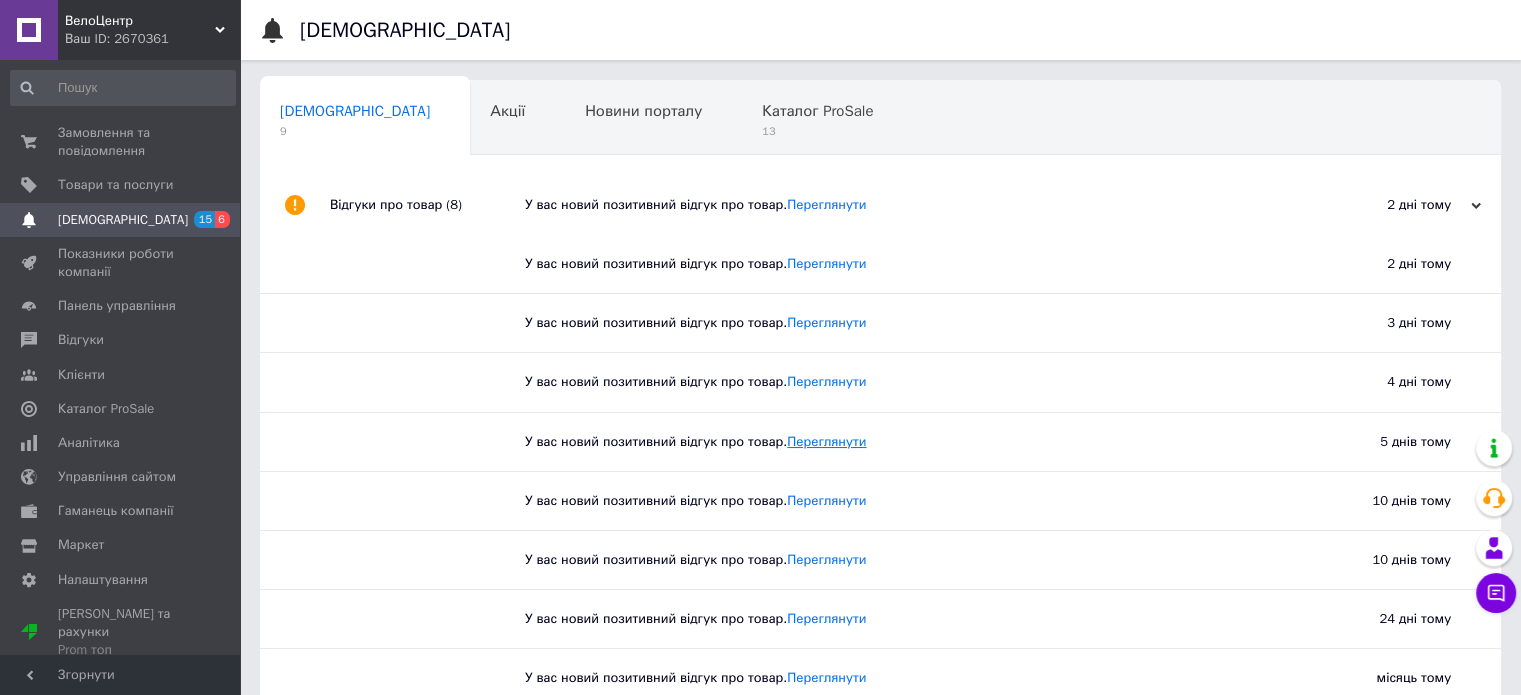 click on "Переглянути" at bounding box center [826, 441] 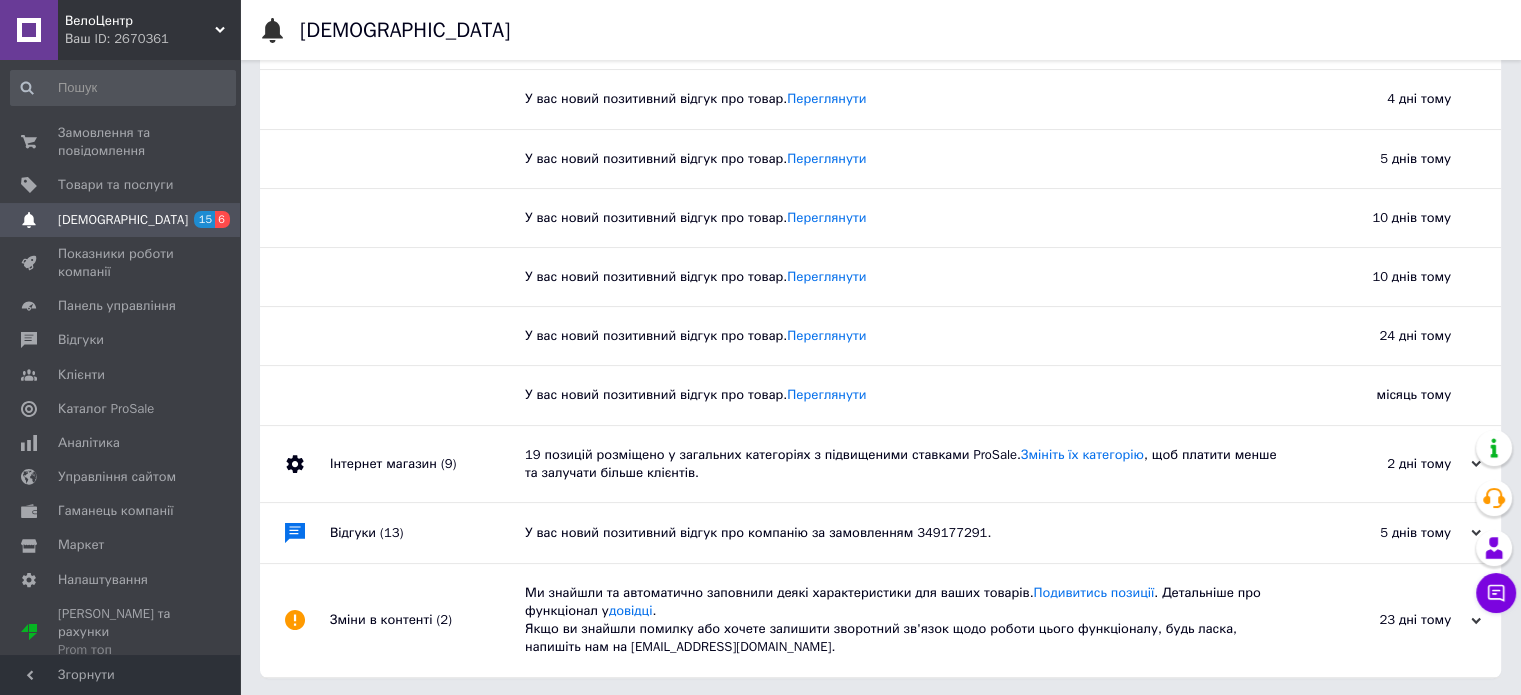scroll, scrollTop: 285, scrollLeft: 0, axis: vertical 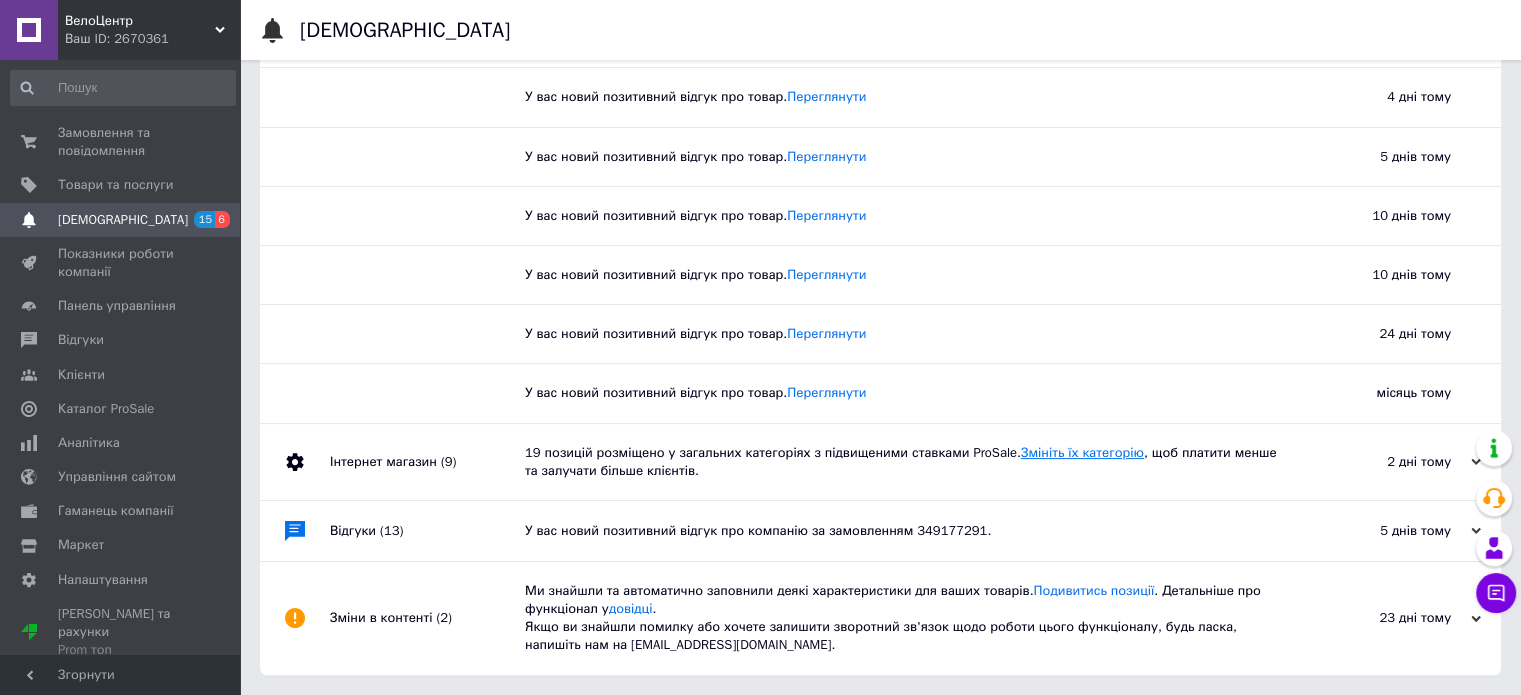 click on "Змініть їх категорію" at bounding box center [1082, 452] 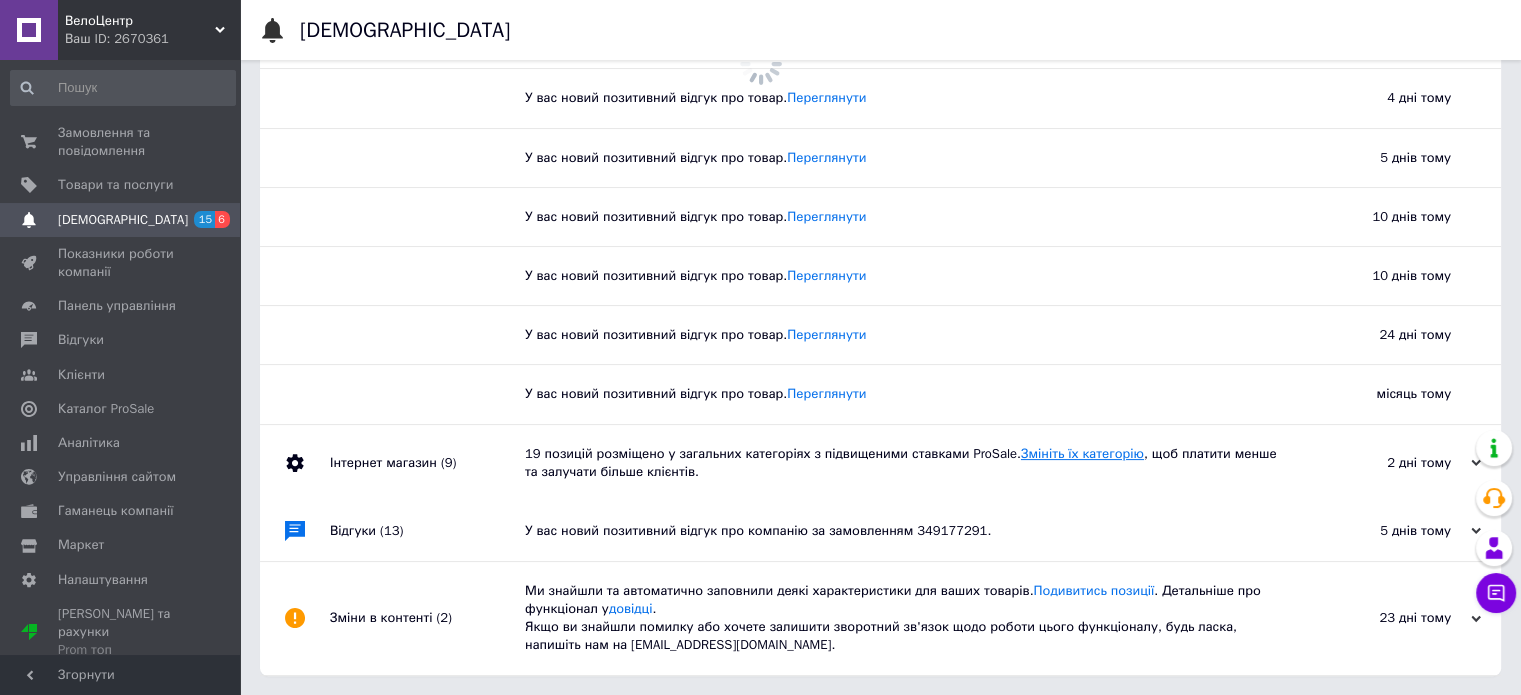 scroll, scrollTop: 285, scrollLeft: 0, axis: vertical 